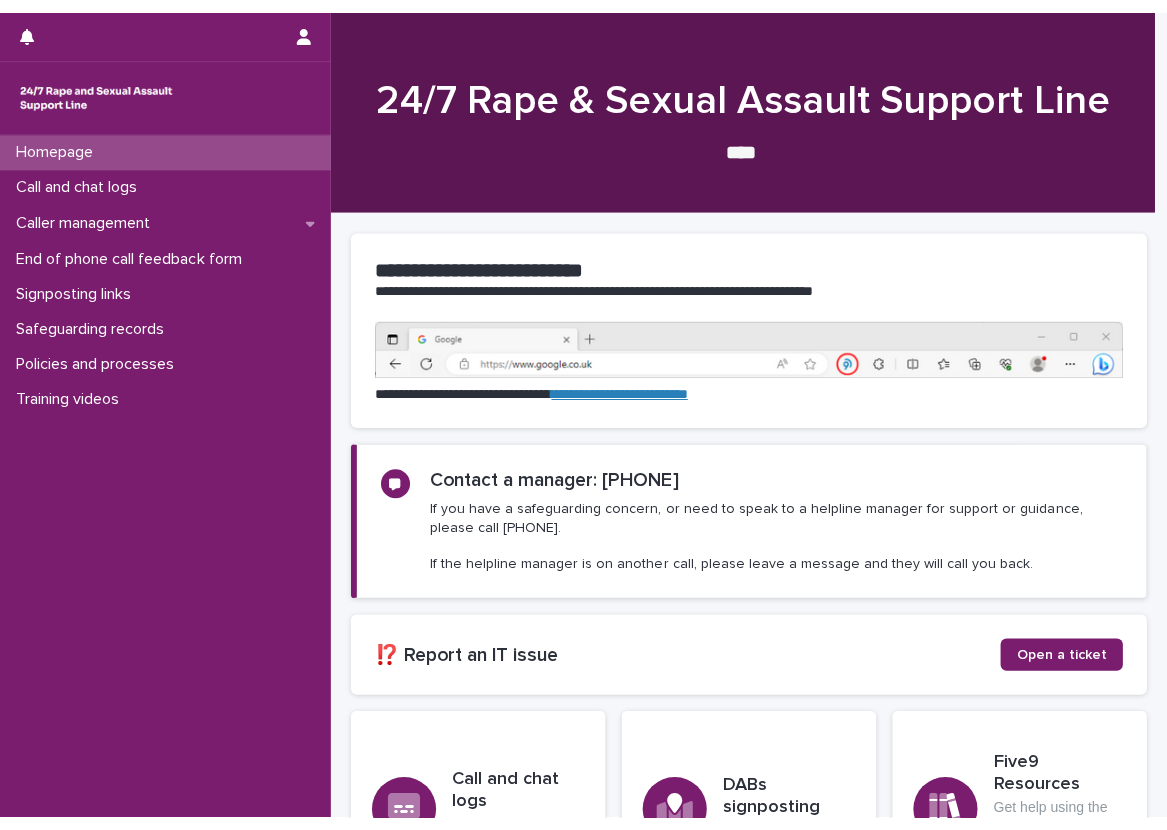 scroll, scrollTop: 0, scrollLeft: 0, axis: both 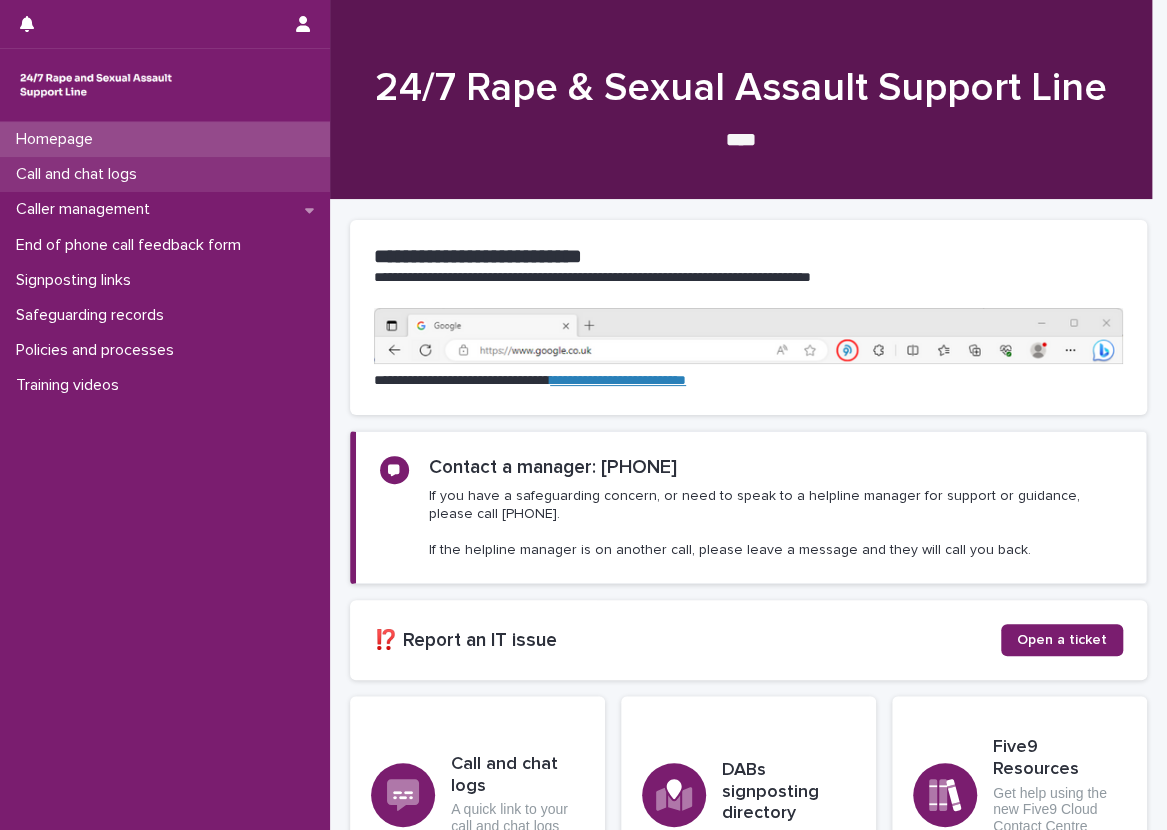 click on "Call and chat logs" at bounding box center [165, 174] 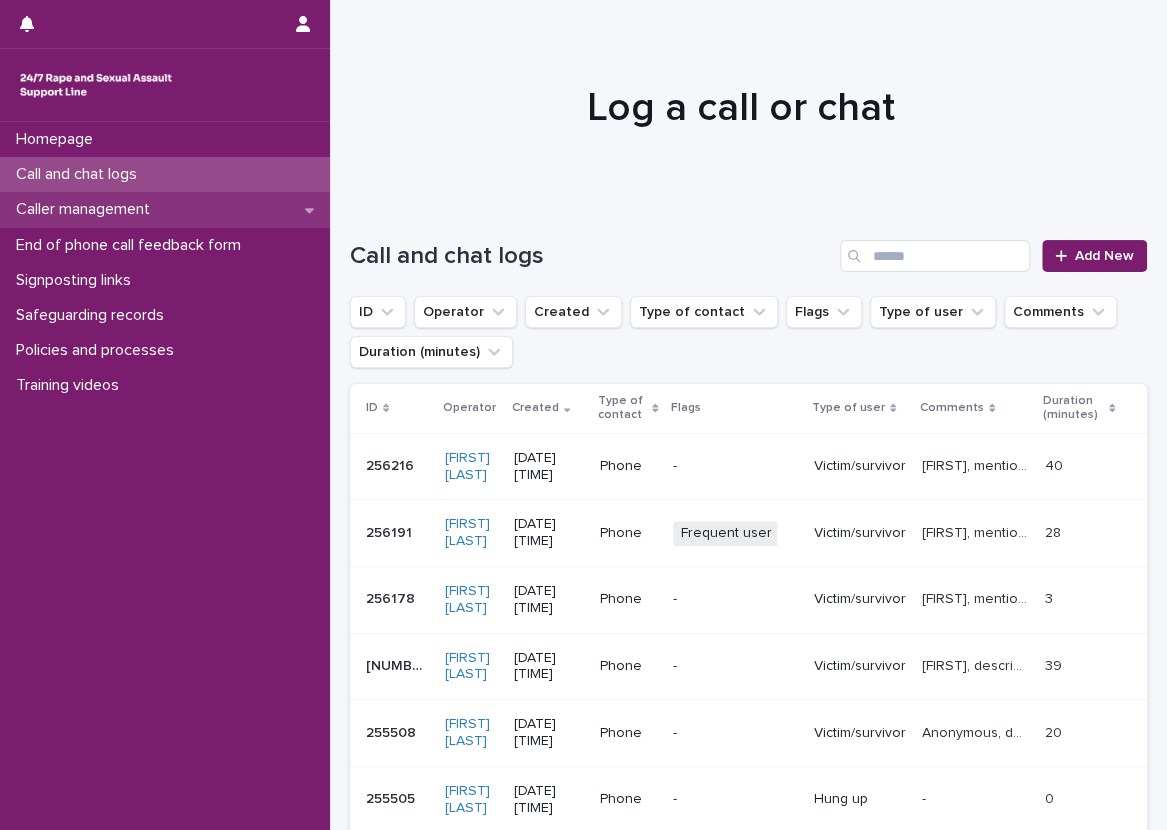 click on "Caller management" at bounding box center [165, 209] 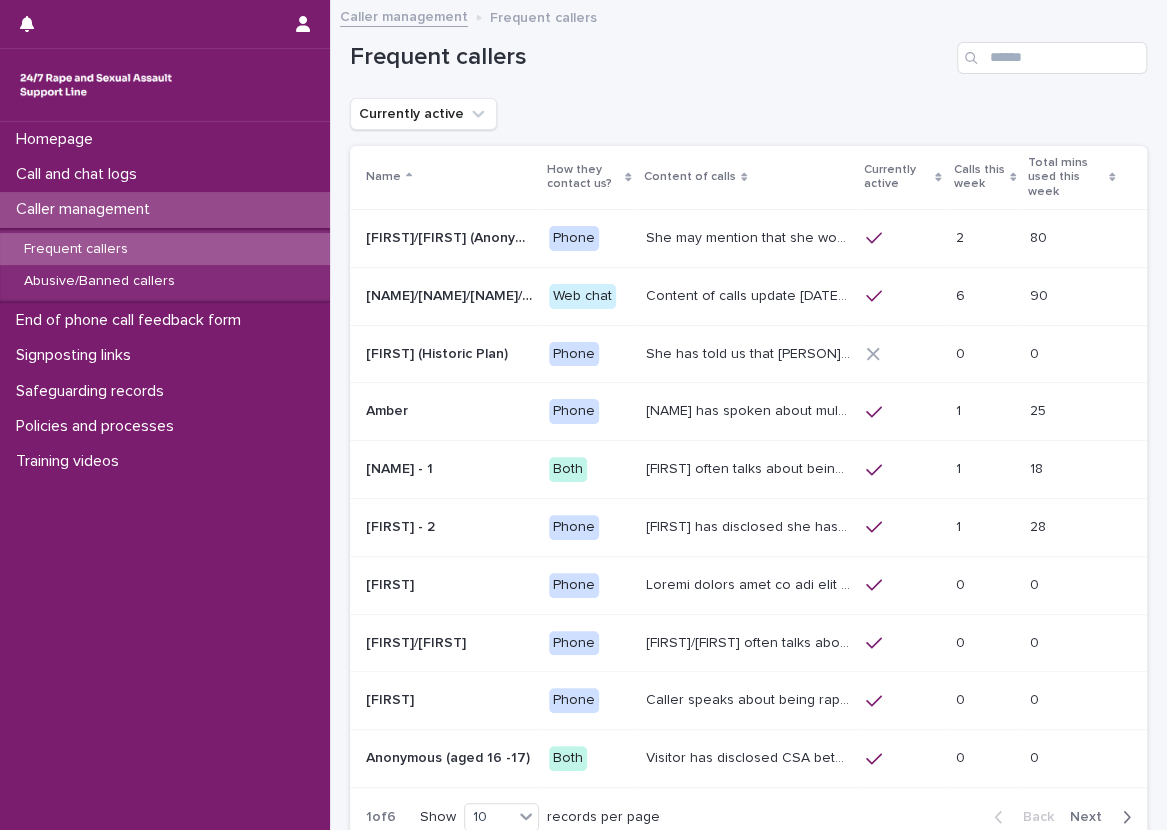 click on "Loading... Saving… Loading... Saving… Frequent callers Currently active Name How they contact us? Content of calls Currently active Calls this week Total mins used this week [FIRST]/[FIRST] (Anonymous/'I don't know'/'I can't remember') [FIRST]/[FIRST] (Anonymous/'I don't know'/'I can't remember')   Phone She may mention that she works as a Nanny, looking after two children. [FIRST] / [FIRST] has let us know that she has experienced child sexual abuse and has never told anyone but the helpline and her therapist.
She has severe anxiety and OCD.
She has used our service for many years (prior to the Support Line, she used the national rape crisis helpline) and she has previously had a call plan.
As always please only add if you are 100% sure you are speaking with this caller, if needed please reach out to a Manager.   2 2   80 80   [FIRST]/[FIRST]/[FIRST]/[FIRST]/[FIRST]/[FIRST] - Banned/Webchatter [FIRST]/[FIRST]/[FIRST]/[FIRST]/[FIRST]/[FIRST] - Banned/Webchatter   Web chat   6 6   90 90   [FIRST] (Historic Plan)    Phone   0 0" at bounding box center [748, 480] 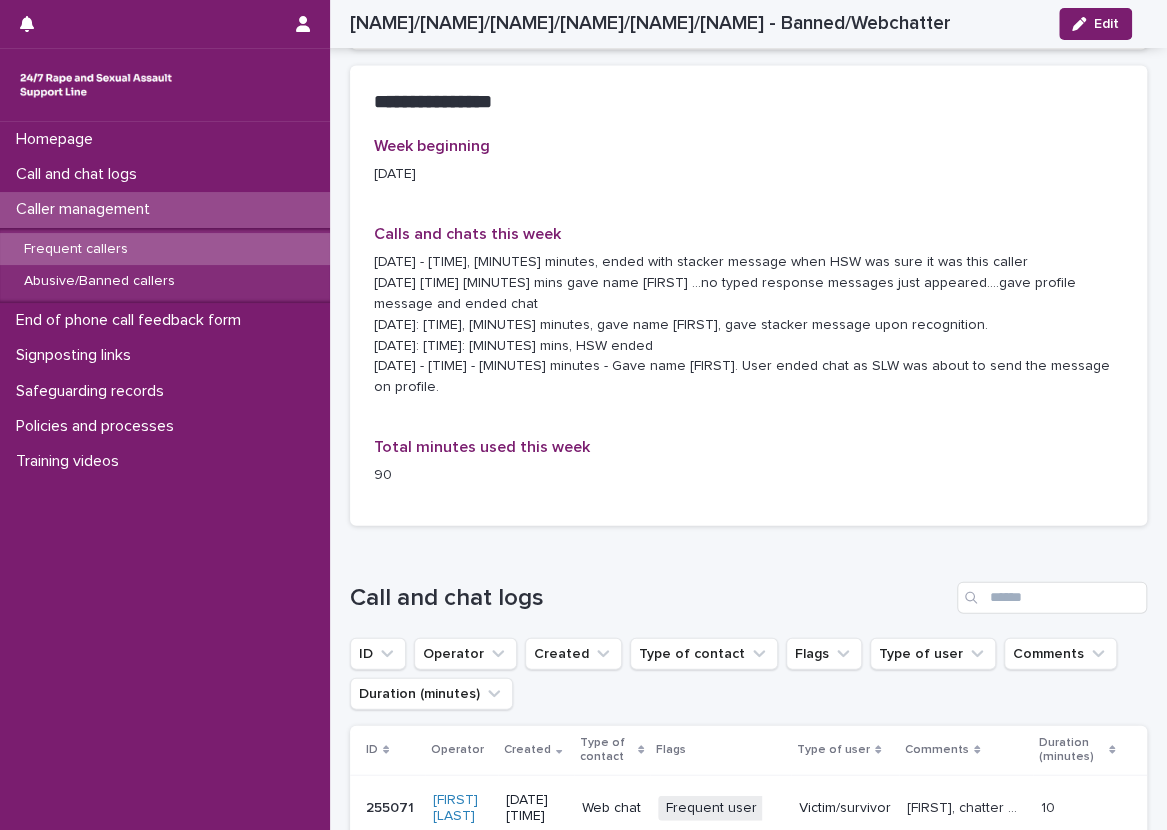 scroll, scrollTop: 1600, scrollLeft: 0, axis: vertical 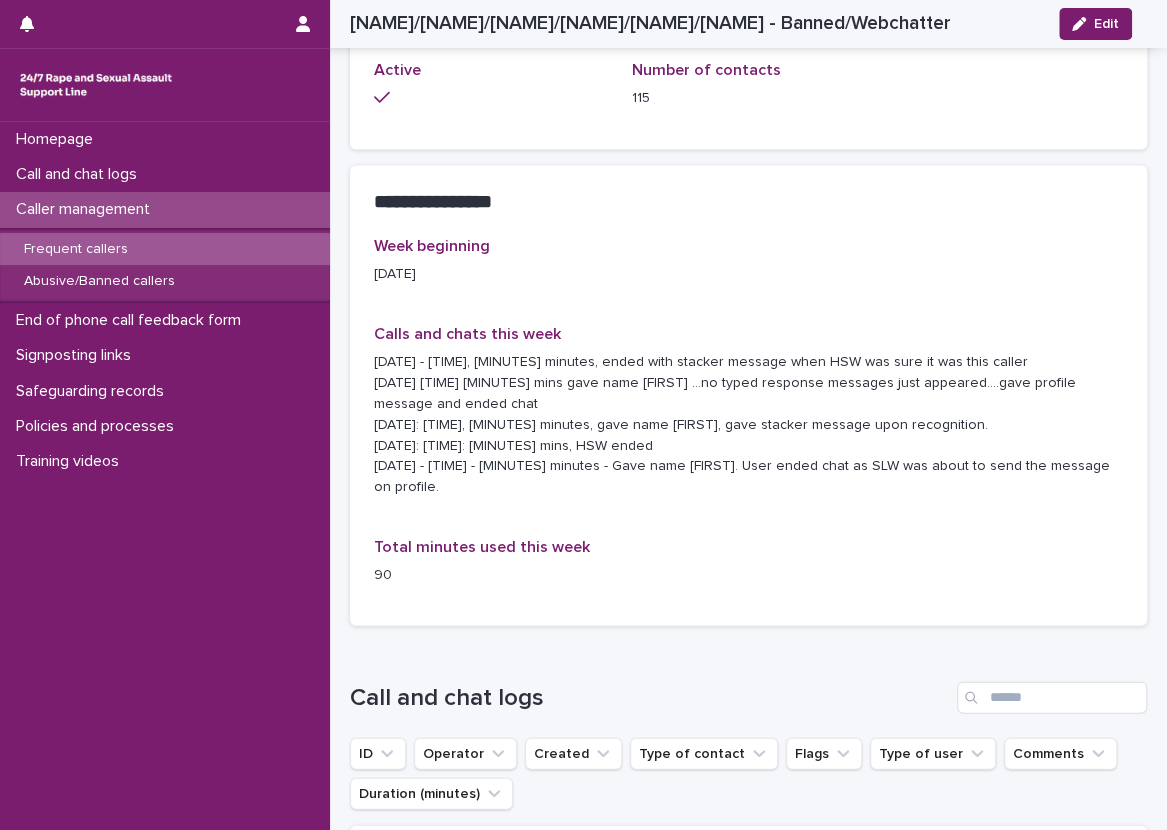 click on "Week beginning [DATE] Calls and chats this week  [DATE] - 22:01, 37 minutes, ended with stacker message when HSW was sure it was this caller
[DATE] 14.04 13 mins gave name [FIRST] ...no typed response messages just appeared....gave profile message and ended chat
[DATE]: 16:45, 9 minutes, gave name [FIRST], gave stacker message upon recognition.
[DATE]: 5:29, 21 minutes. [FIRST]. User ended chat.
[DATE]: 14:45: 4 mins, HSW ended
[DATE] - 15:00 - 7 minutes - Gave name [FIRST]. User ended chat as SLW was about to send the message on profile.  Total minutes used this week 90" at bounding box center (748, 418) 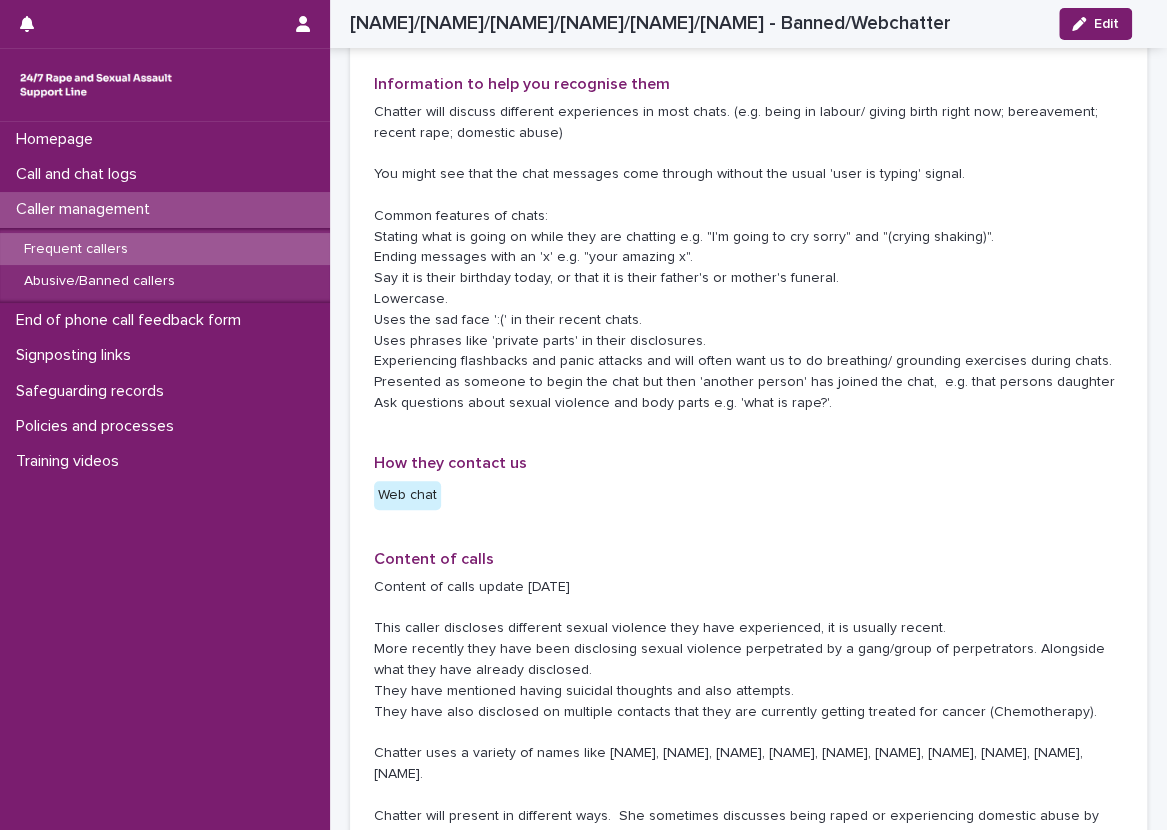 scroll, scrollTop: 0, scrollLeft: 0, axis: both 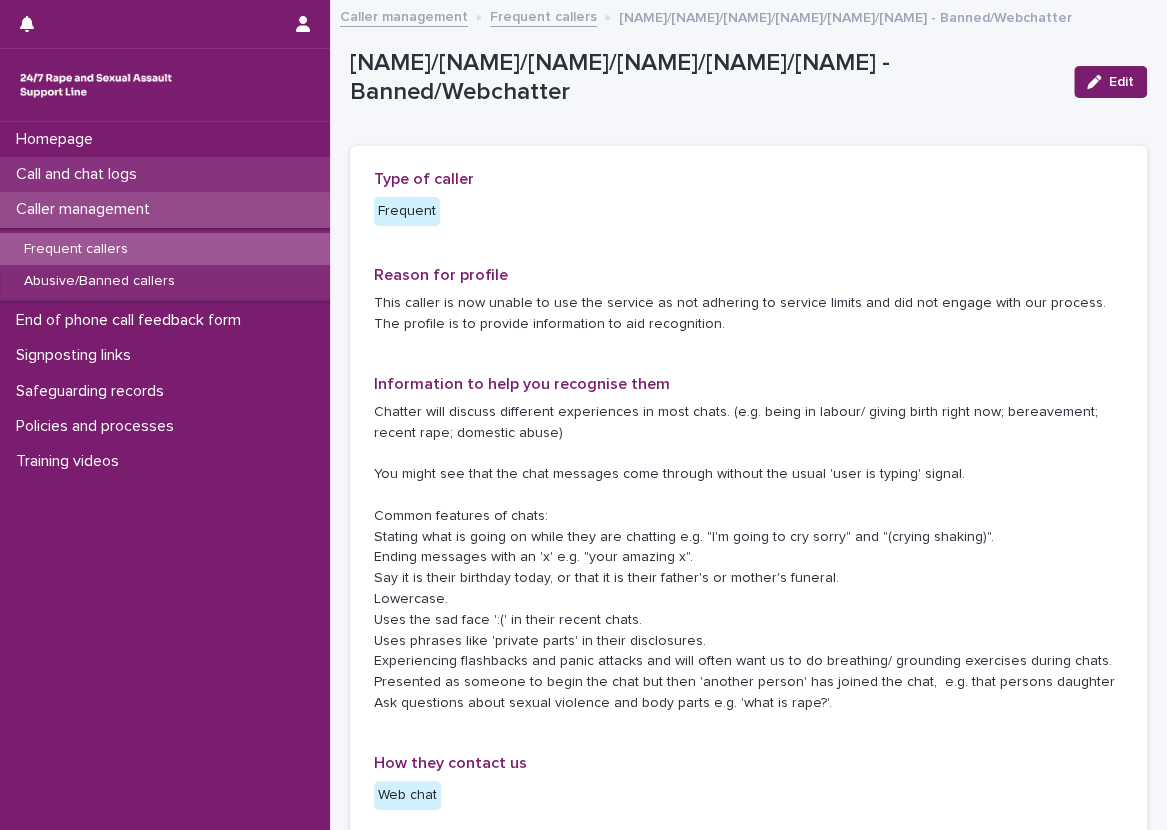 click on "Call and chat logs" at bounding box center (165, 174) 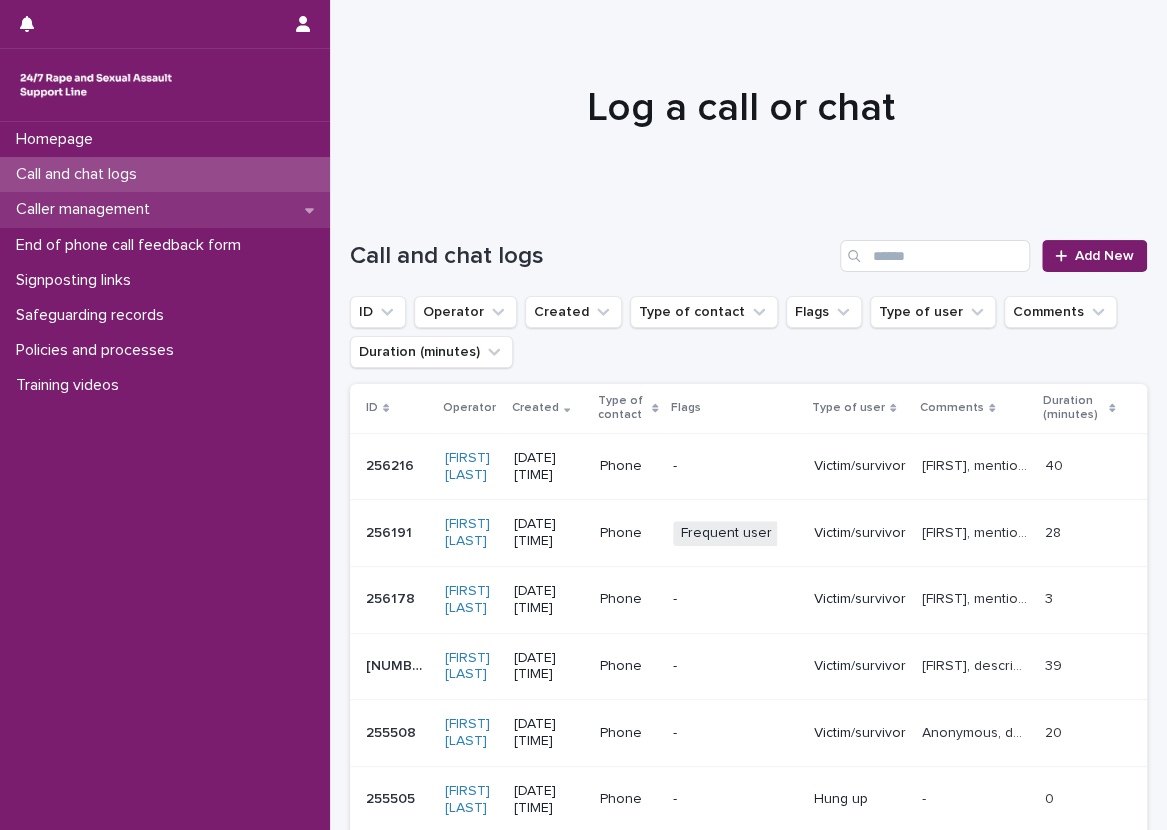 click on "Caller management" at bounding box center [165, 209] 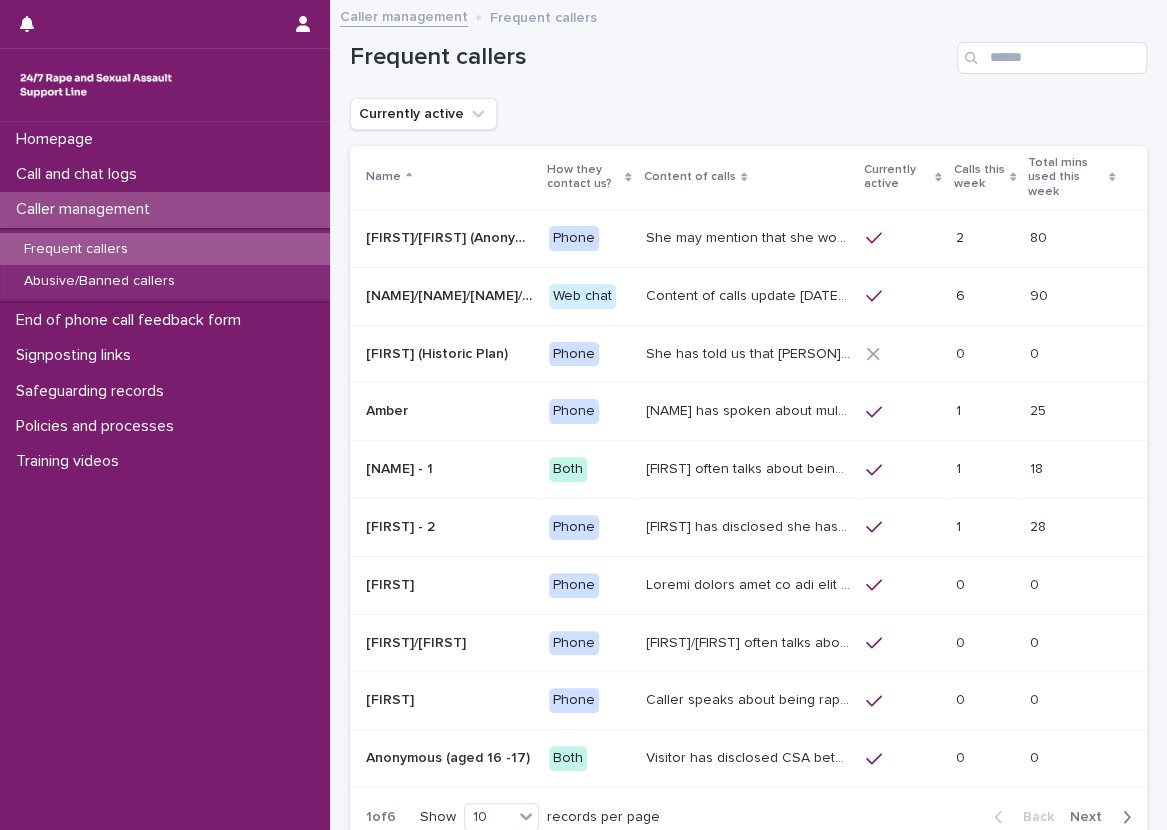 click on "Calls this week" at bounding box center [979, 177] 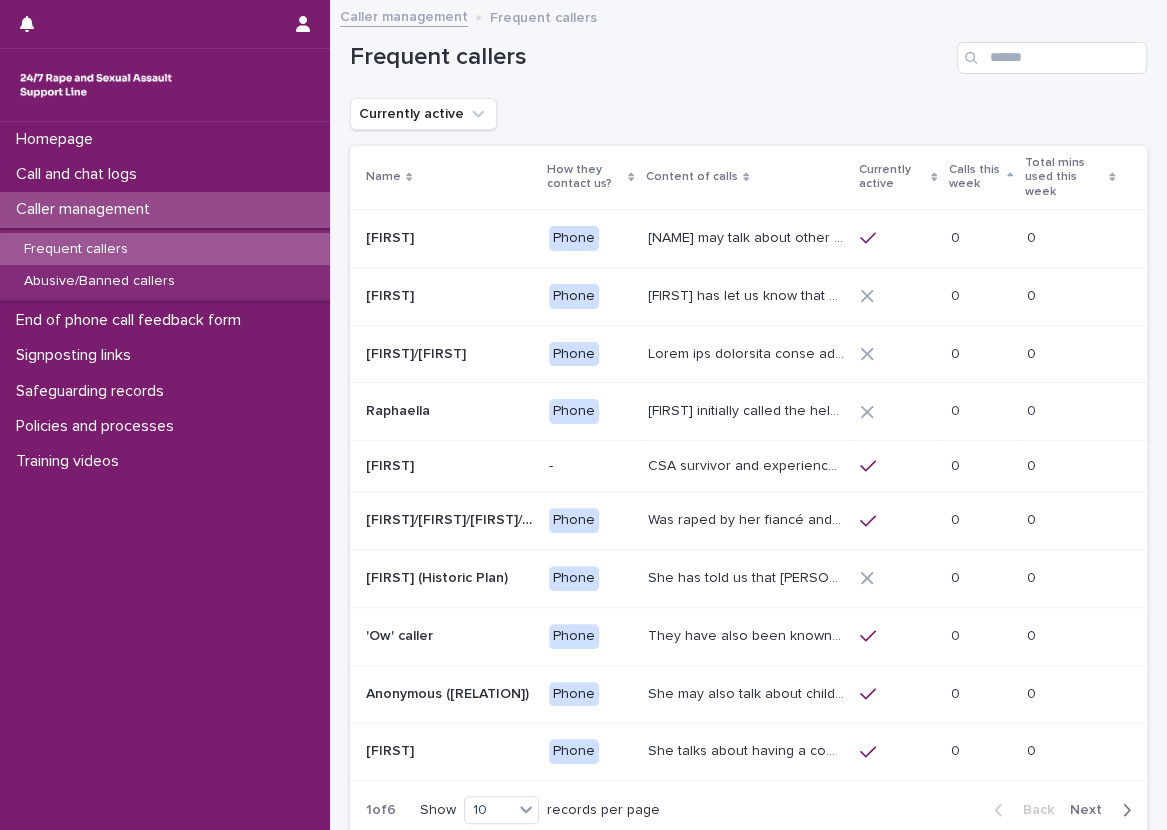 click on "Calls this week" at bounding box center (975, 177) 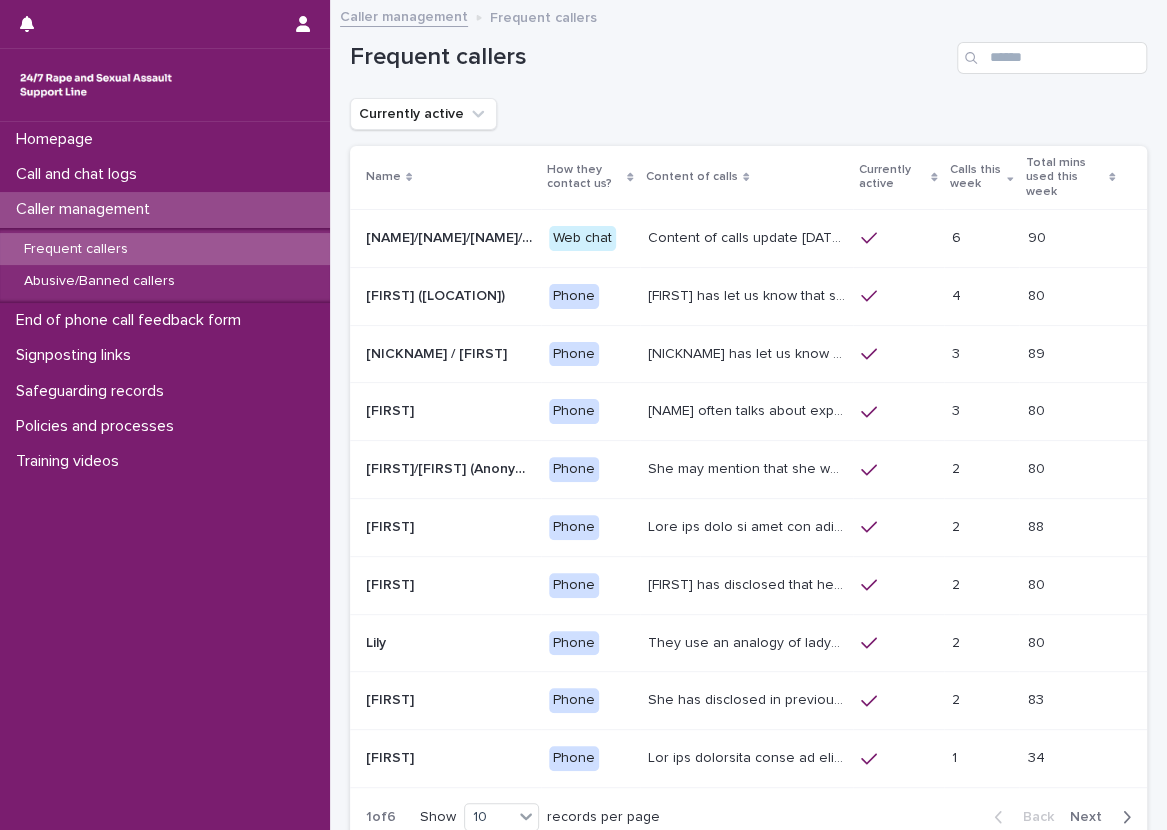 click on "Currently active" at bounding box center (748, 114) 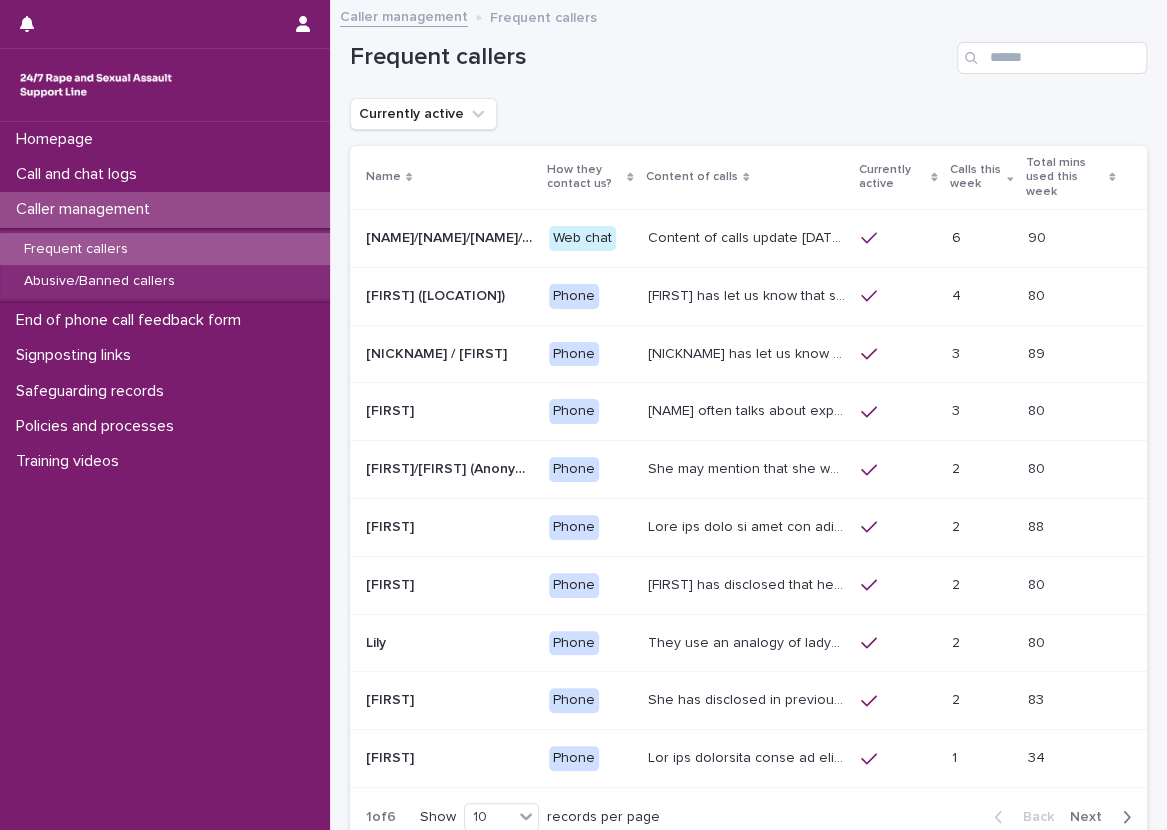 click on "Loading... Saving… Loading... Saving… Frequent callers Currently active Name How they contact us? Content of calls Currently active Calls this week Total mins used this week [NAME]/[NAME]/[NAME]/[NAME]/[NAME]/[NAME] - Banned/Webchatter [NAME]/[NAME]/[NAME]/[NAME]/[NAME]/[NAME] - Banned/Webchatter   Web chat   6 6   90 90   [NAME] ([LOCATION]) [NAME] ([LOCATION])   Phone [NAME] has let us know that she experienced child sexual abuse by a doctor. She was raped by her ex-partner, who also subjected her to physical abuse. She met this ex-partner online. Last year, she described that he is still contacting her. She had to move into a shelter for a year.
She is a widow, and describes the relationship with her late husband as positive. She has described feeling lonely and isolated.   4 4   80 80   [NAME] / [NAME] [NAME] / [NAME]   Phone   3 3   89 89   [NAME] [NAME]   Phone   3 3   80 80   [NAME]/[NAME] (Anonymous/'I don't know'/'I can't remember')   Phone   2 2   80 80" at bounding box center [748, 480] 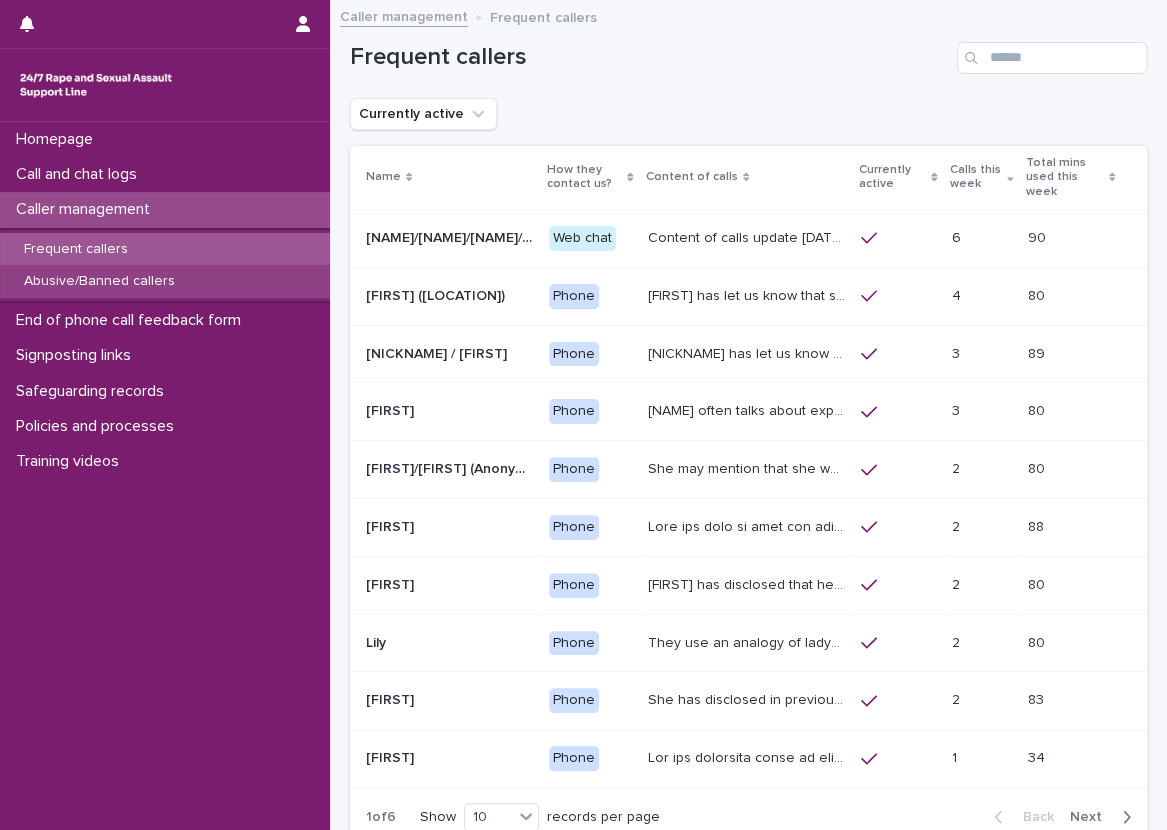 click on "Abusive/Banned callers" at bounding box center [165, 281] 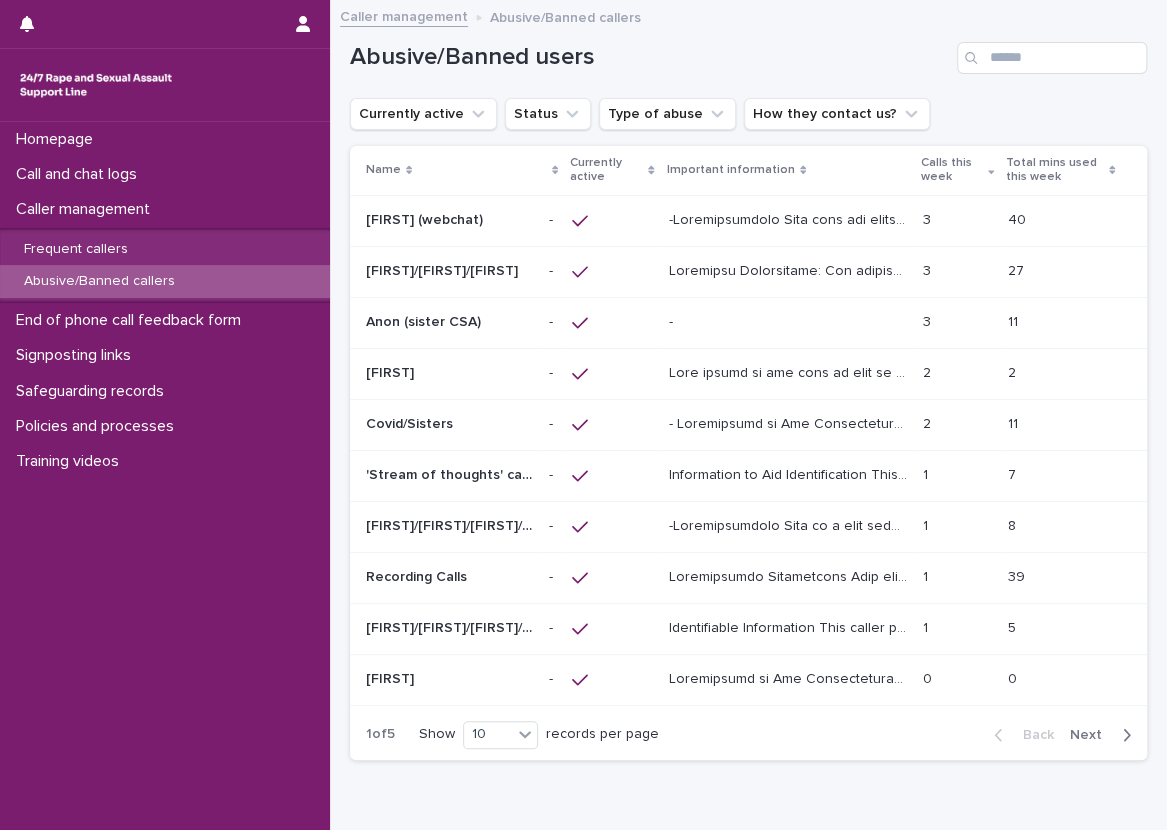 click at bounding box center [790, 269] 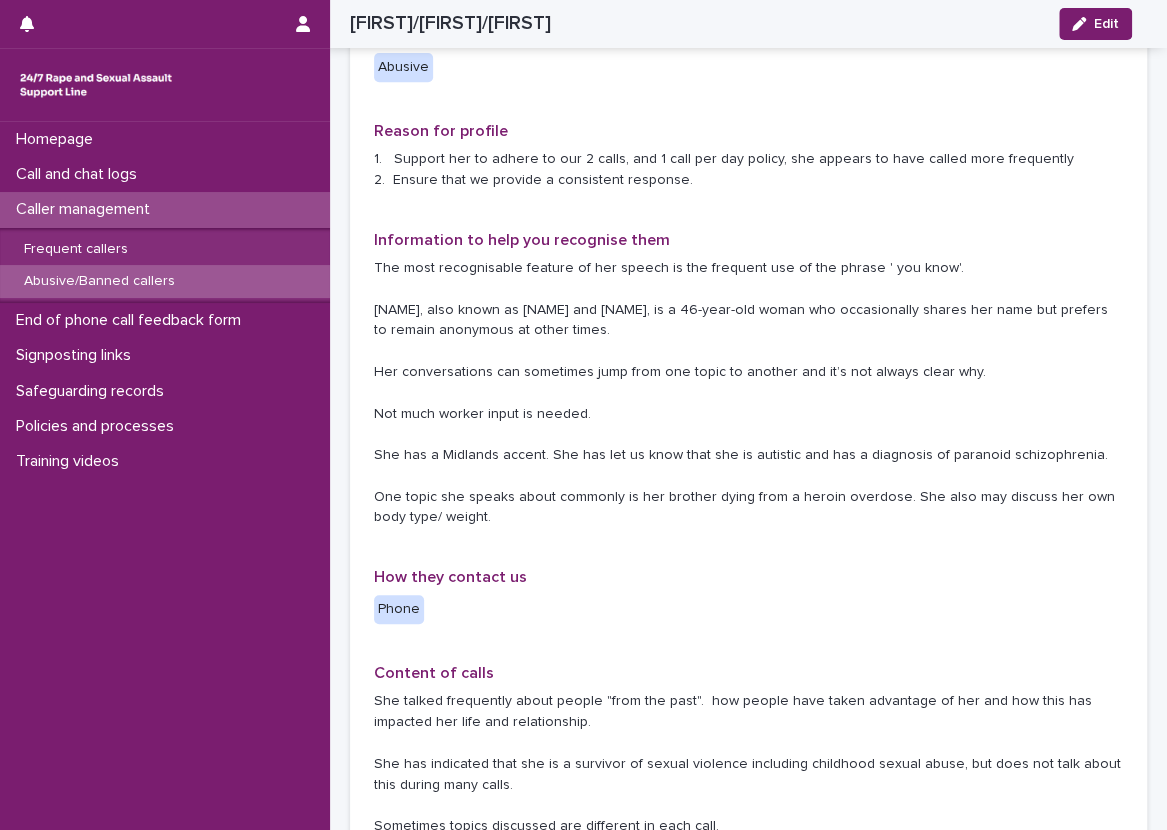 scroll, scrollTop: 400, scrollLeft: 0, axis: vertical 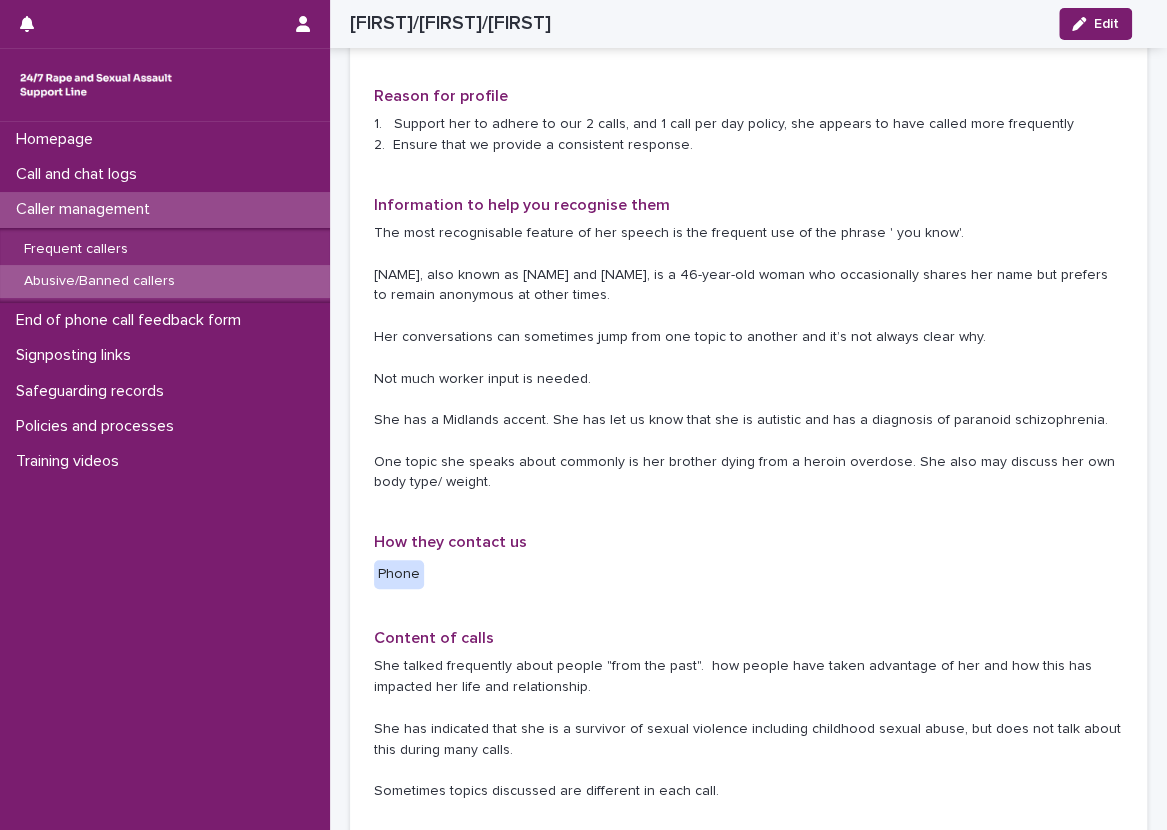 click on "Abusive/Banned callers" at bounding box center (165, 281) 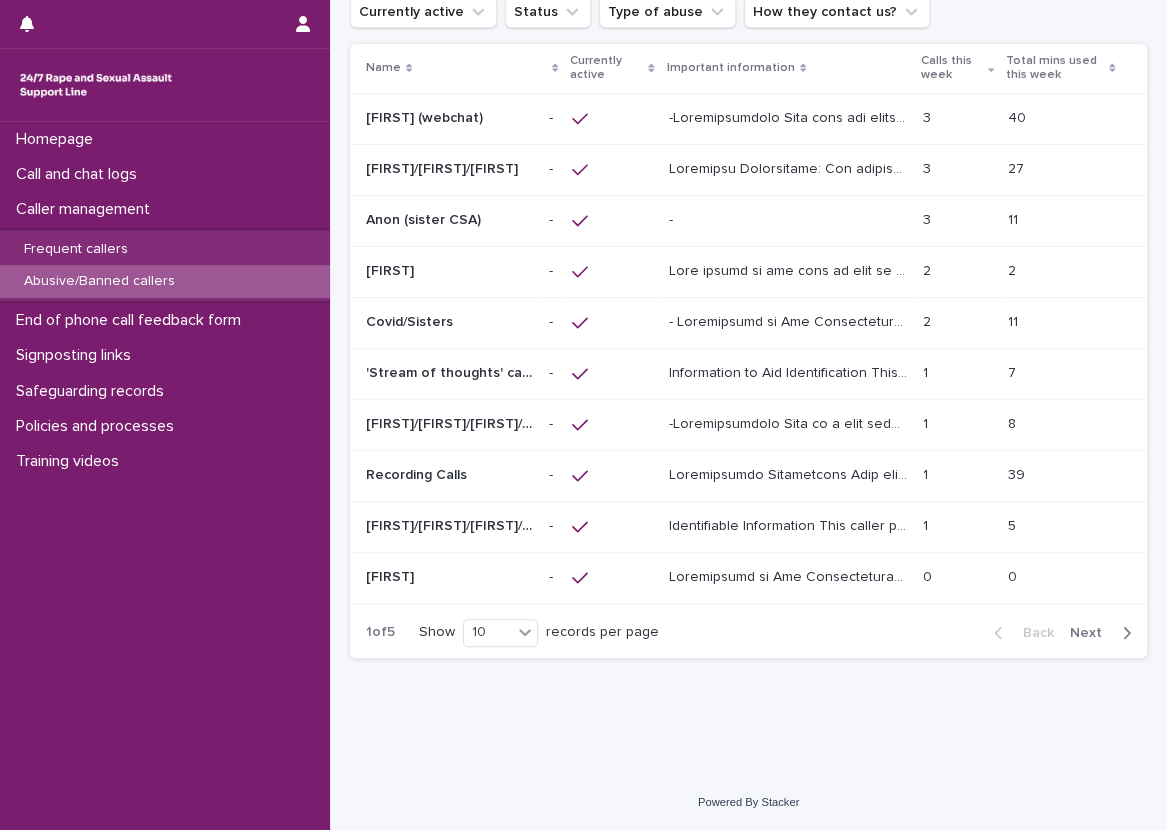 scroll, scrollTop: 0, scrollLeft: 0, axis: both 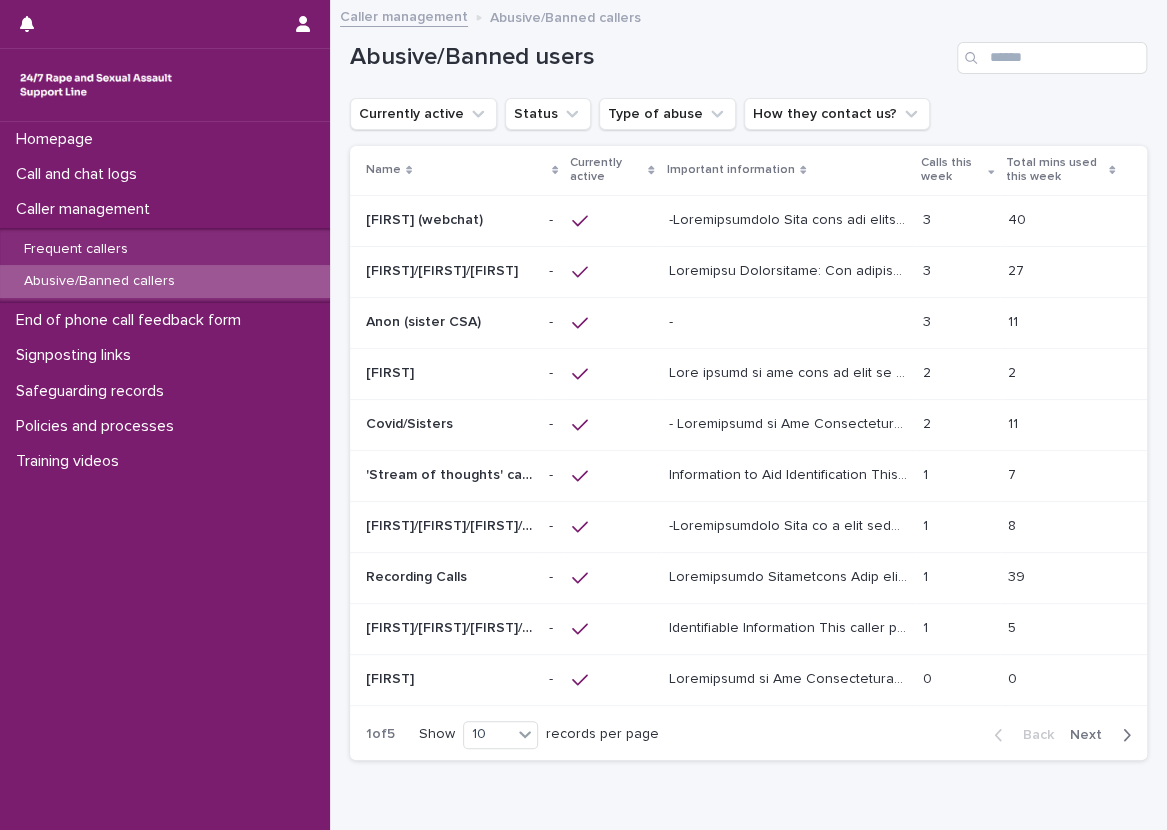 click on "Loading... Saving… Loading... Saving… Abusive/Banned users Currently active Status Type of abuse How they contact us? Name Currently active Important information Calls this week Total mins used this week [FIRST] (webchat) [FIRST] (webchat)   - -     3 3   40 40   [FIRST]/[FIRST]/[FIRST] [FIRST]/[FIRST]/[FIRST]   - -     3 3   27 27   Anon (sister CSA) Anon (sister CSA)   - -   - -   3 3   11 11   [FIRST] [FIRST]   - -     2 2   2 2   Covid/Sisters Covid/Sisters   - -     2 2   11 11   'Stream of thoughts' caller/webchat user 'Stream of thoughts' caller/webchat user   - -     1 1   7 7   [FIRST]/[FIRST]/[FIRST]/[FIRST] [FIRST]/[FIRST]/[FIRST]/[FIRST]   - -     1 1   8 8   Recording Calls Recording Calls   - -     1 1   39 39   [FIRST]/[FIRST]/[FIRST]/[FIRST]/[FIRST]/ [FIRST] [FIRST]/[FIRST]/[FIRST]/[FIRST]/[FIRST]/ [FIRST]   - -     1 1   5 5   [FIRST] [FIRST]   - -     0 0   0 0   1  of  5 Show 10 records per page Back Next" at bounding box center (748, 439) 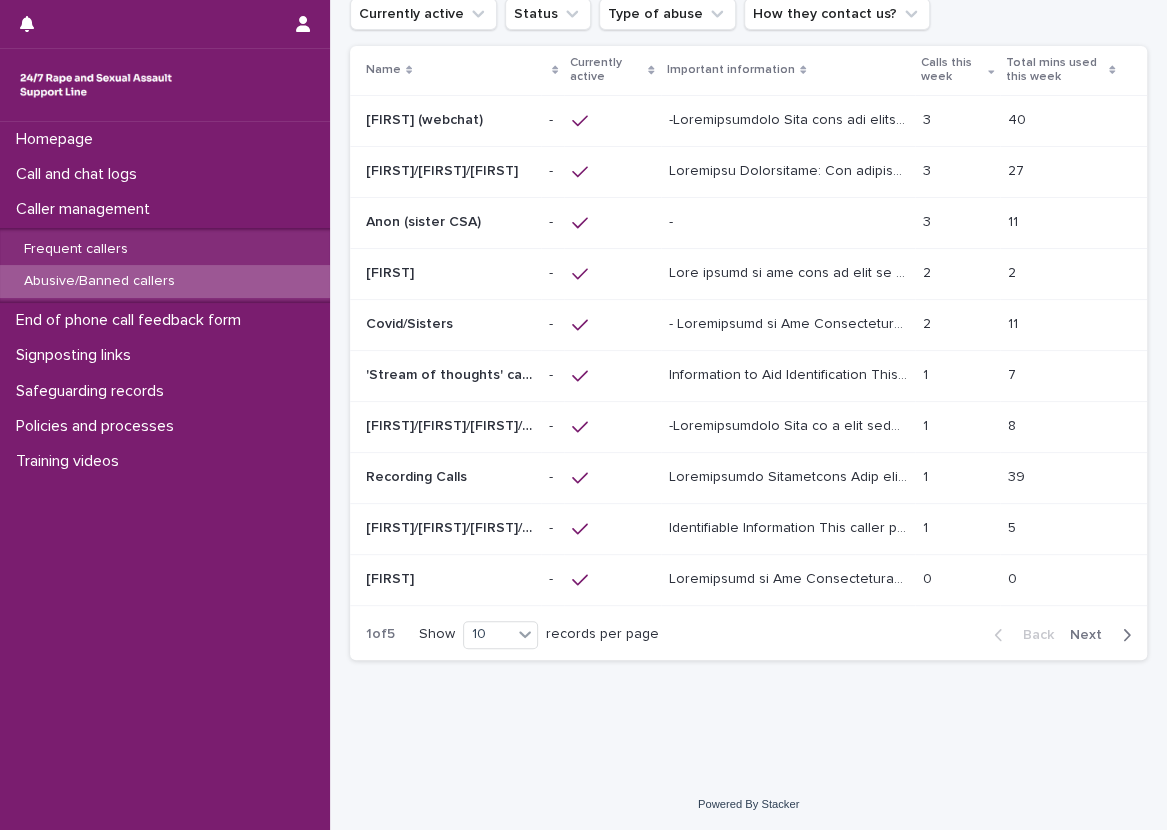 scroll, scrollTop: 0, scrollLeft: 0, axis: both 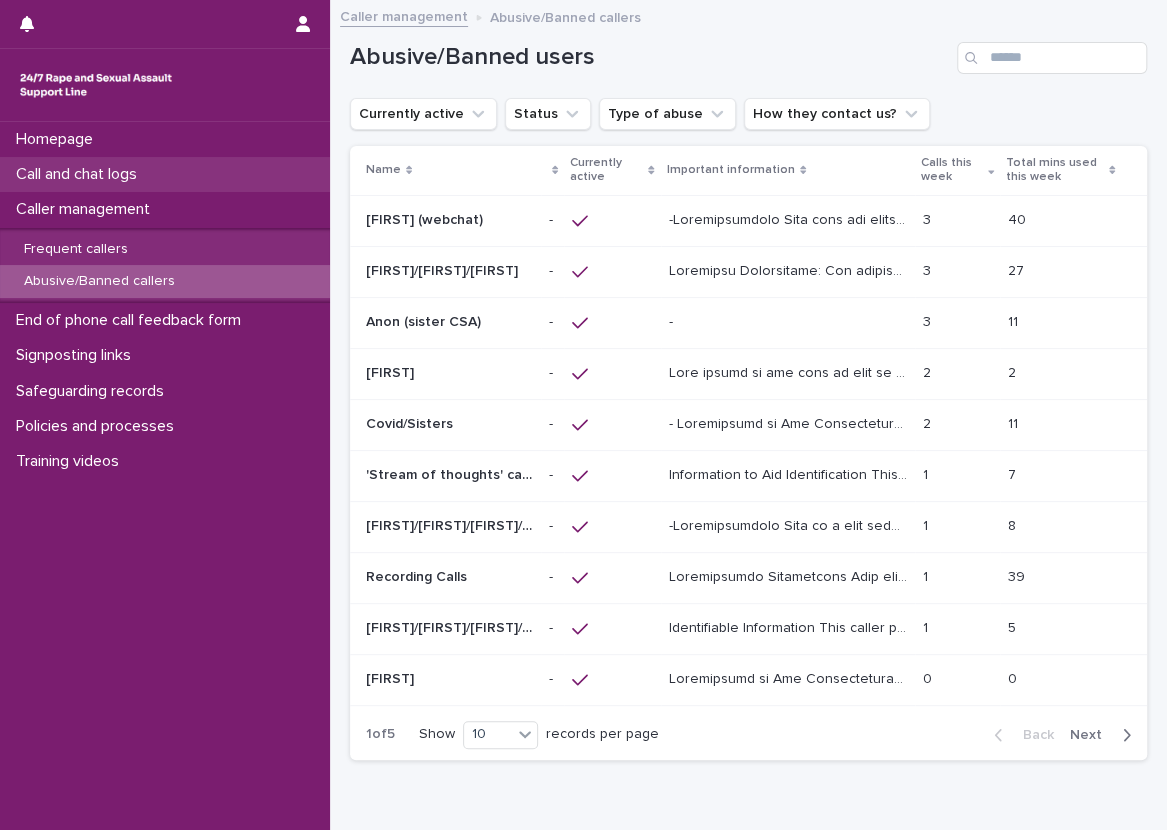 click on "Call and chat logs" at bounding box center (165, 174) 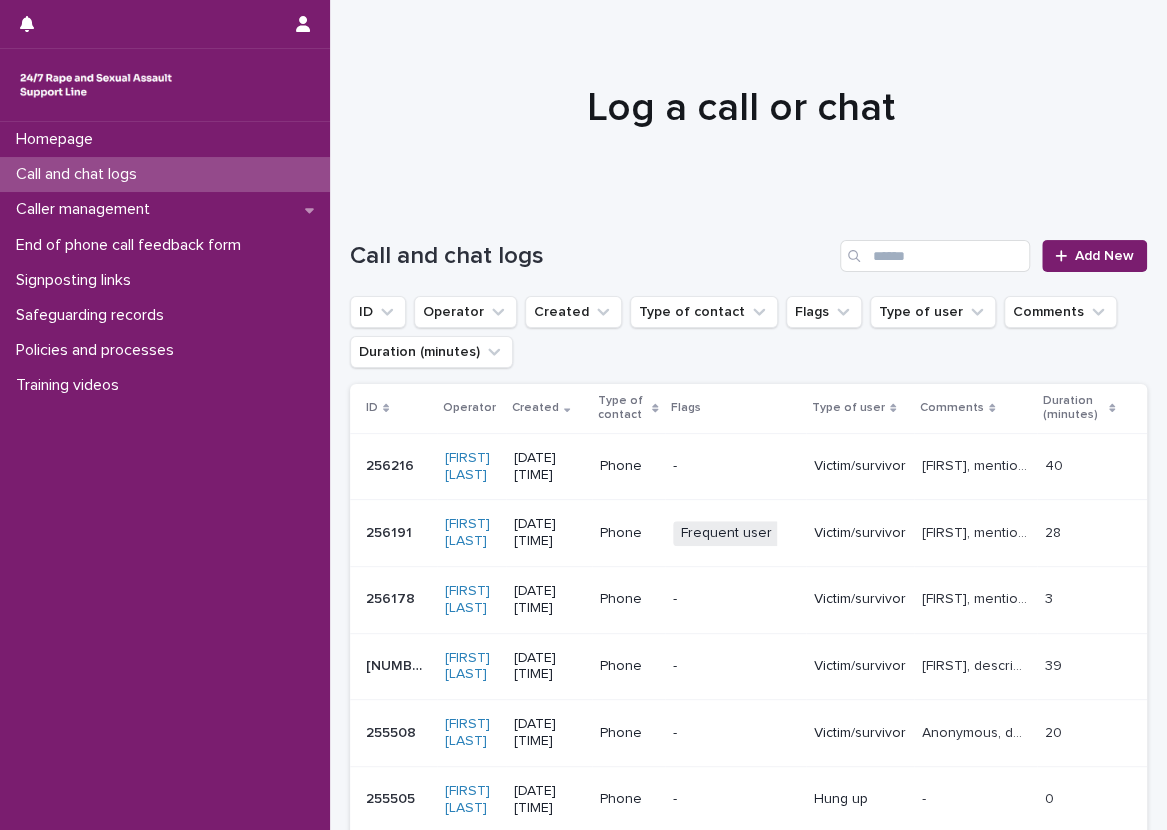 scroll, scrollTop: 400, scrollLeft: 0, axis: vertical 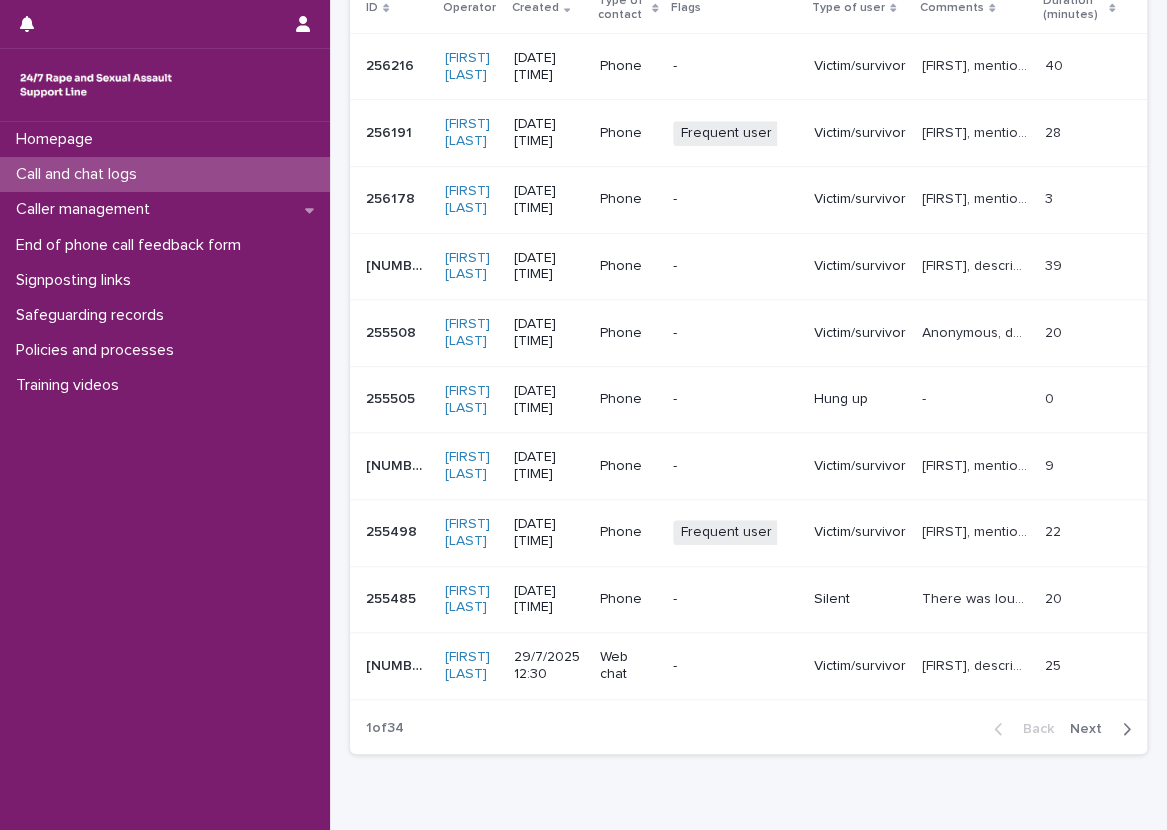 click on "Loading... Saving… Loading... Saving… Call and chat logs Add New ID Operator Created Type of contact Flags Type of user Comments Duration (minutes) ID Operator Created Type of contact Flags Type of user Comments Duration (minutes) [NUMBER] [NUMBER]   [FIRST] [LAST]   [DATE] [TIME] Phone - Victim/survivor [NAME], mentioned experiencing sexual violence and talked about the impacts, explored thoughts and feelings and operator gave emotional support, talked about memories and processing, operator did grounding exercises with the caller.  [NAME], mentioned experiencing sexual violence and talked about the impacts, explored thoughts and feelings and operator gave emotional support, talked about memories and processing, operator did grounding exercises with the caller.    [NUMBER] [NUMBER]   [NUMBER] [NUMBER]   [FIRST] [LAST]   [DATE] [TIME] Phone Frequent user Suicide + 0 Victim/survivor   [NUMBER] [NUMBER]   [NUMBER] [NUMBER]   [FIRST] [LAST]   [DATE] [TIME] Phone - Victim/survivor   [NUMBER] [NUMBER]   [NUMBER] [NUMBER]   [FIRST] [LAST]   [DATE] [TIME] Phone" at bounding box center [748, 335] 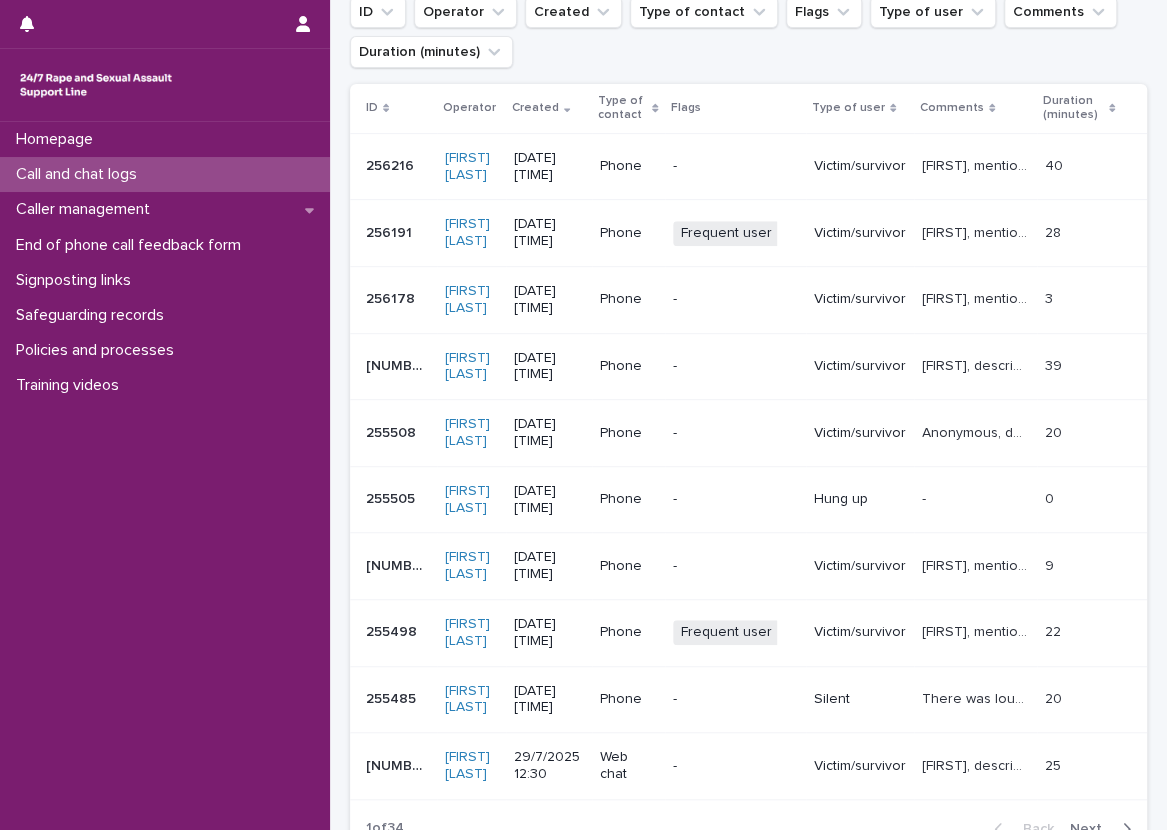 scroll, scrollTop: 400, scrollLeft: 0, axis: vertical 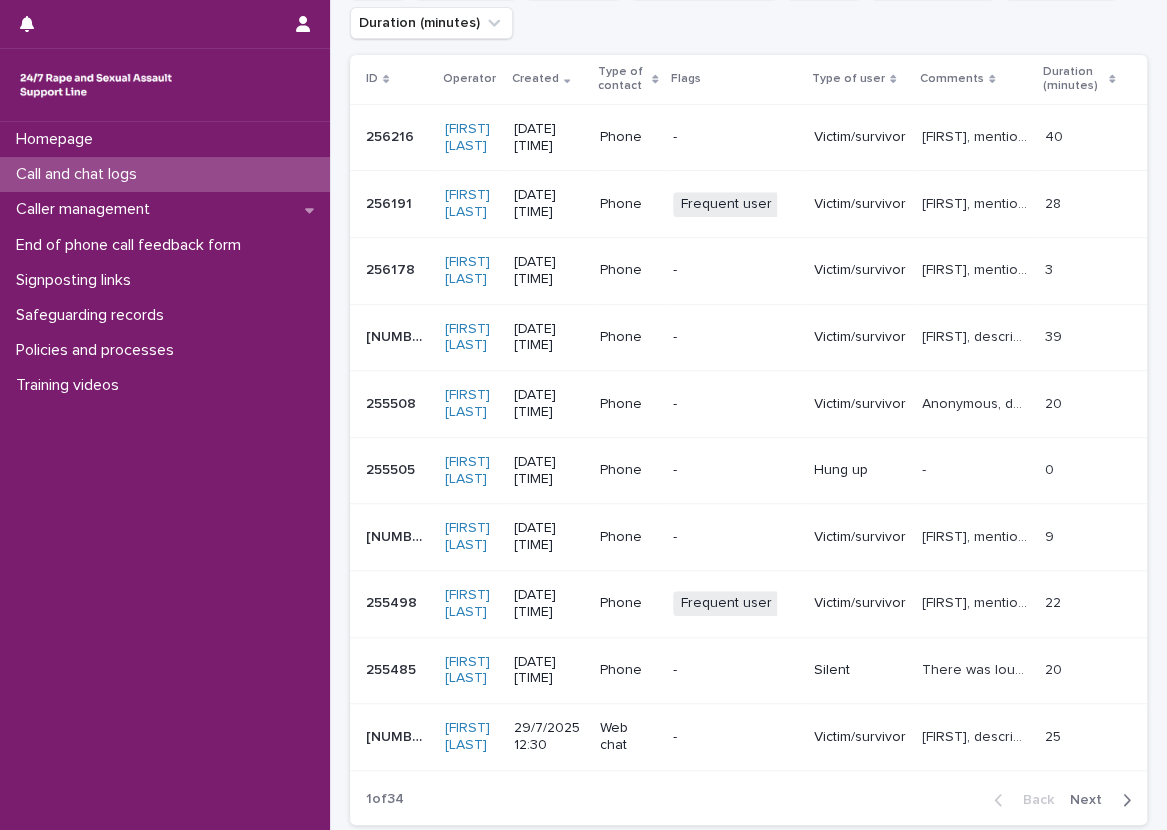 click on "ID Operator Created Type of contact Flags Type of user Comments Duration (minutes)" at bounding box center [748, 3] 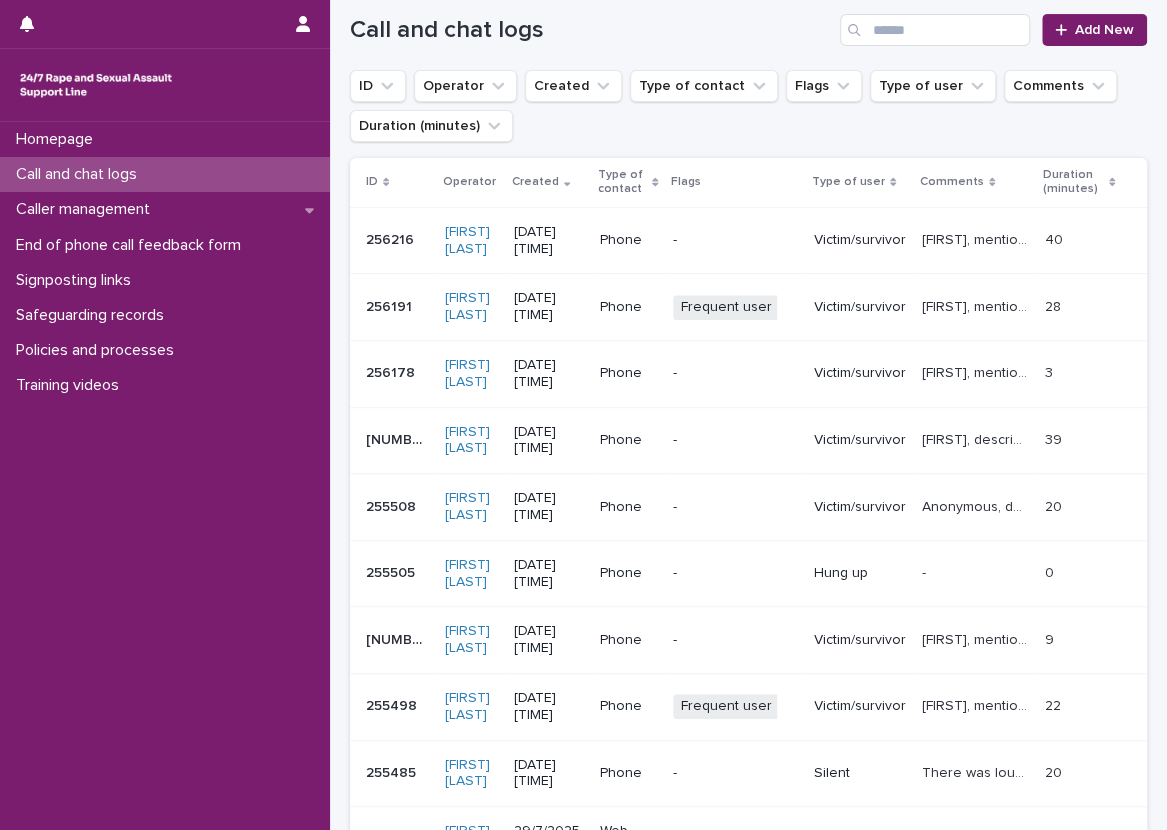 scroll, scrollTop: 0, scrollLeft: 0, axis: both 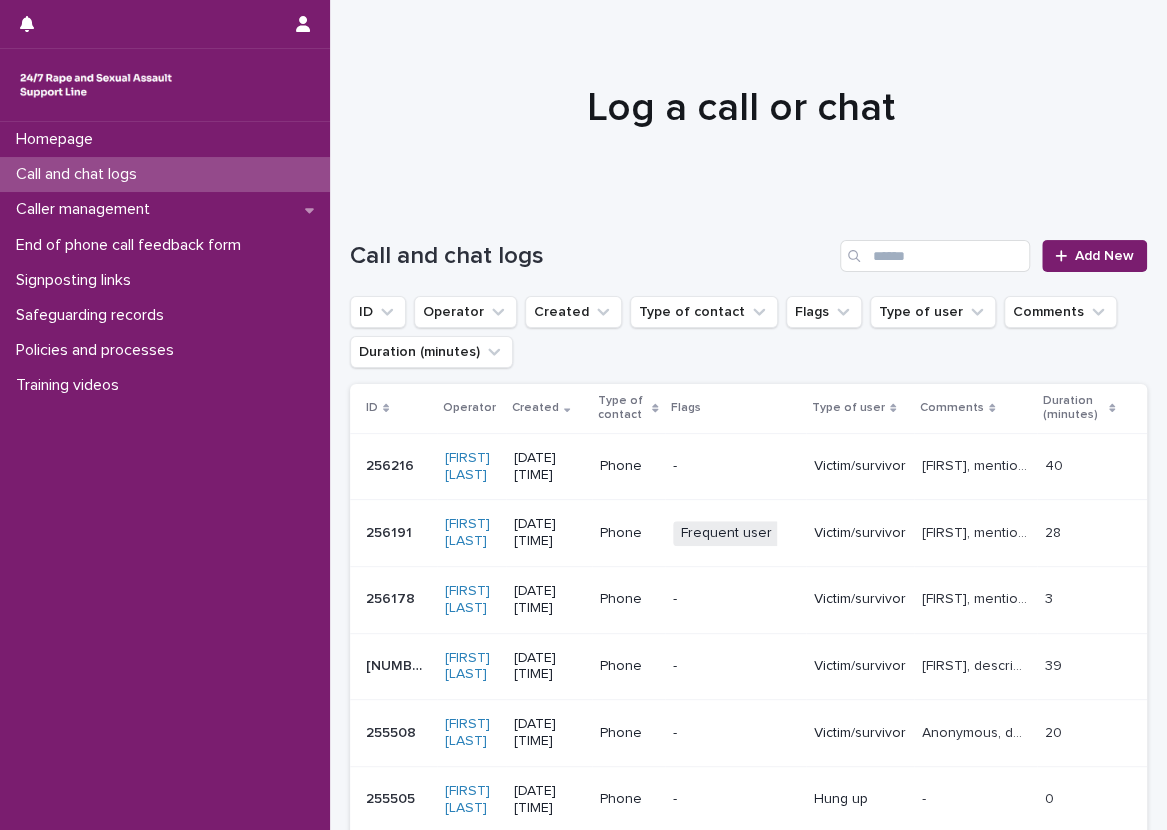 click at bounding box center [741, 99] 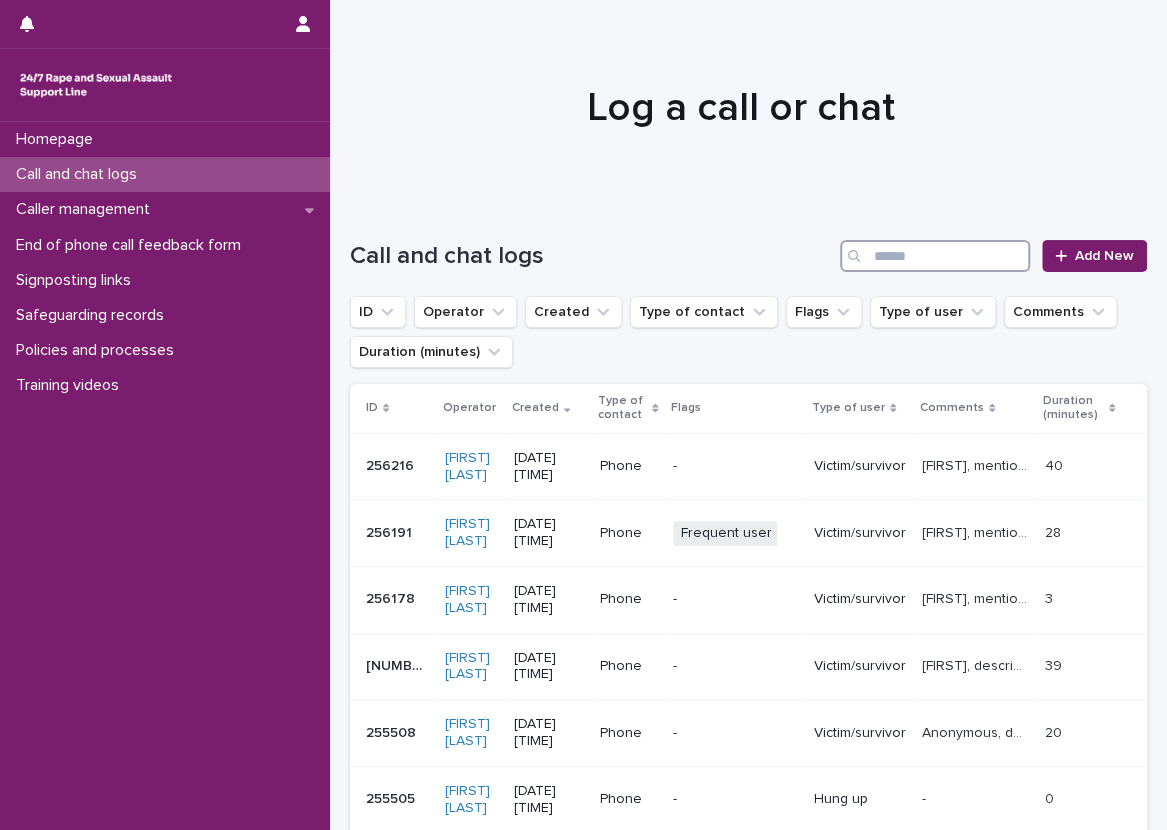 click at bounding box center [935, 256] 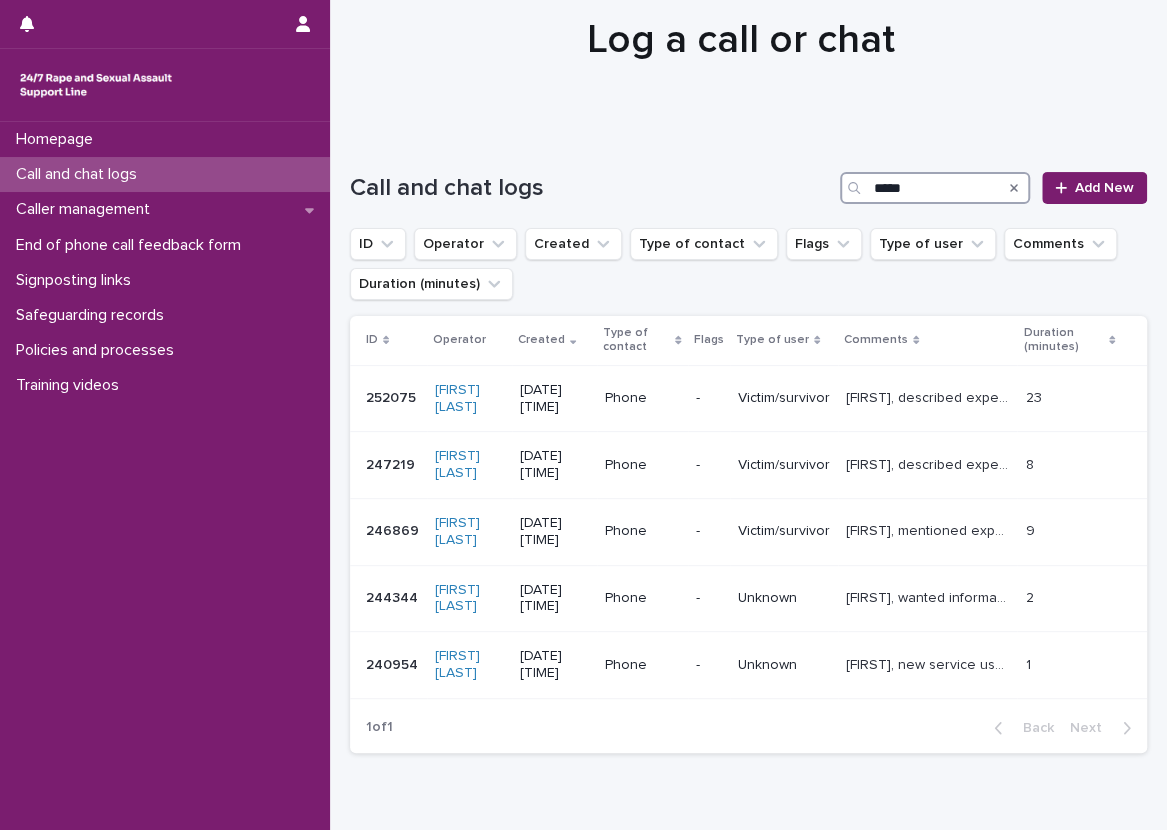 scroll, scrollTop: 162, scrollLeft: 0, axis: vertical 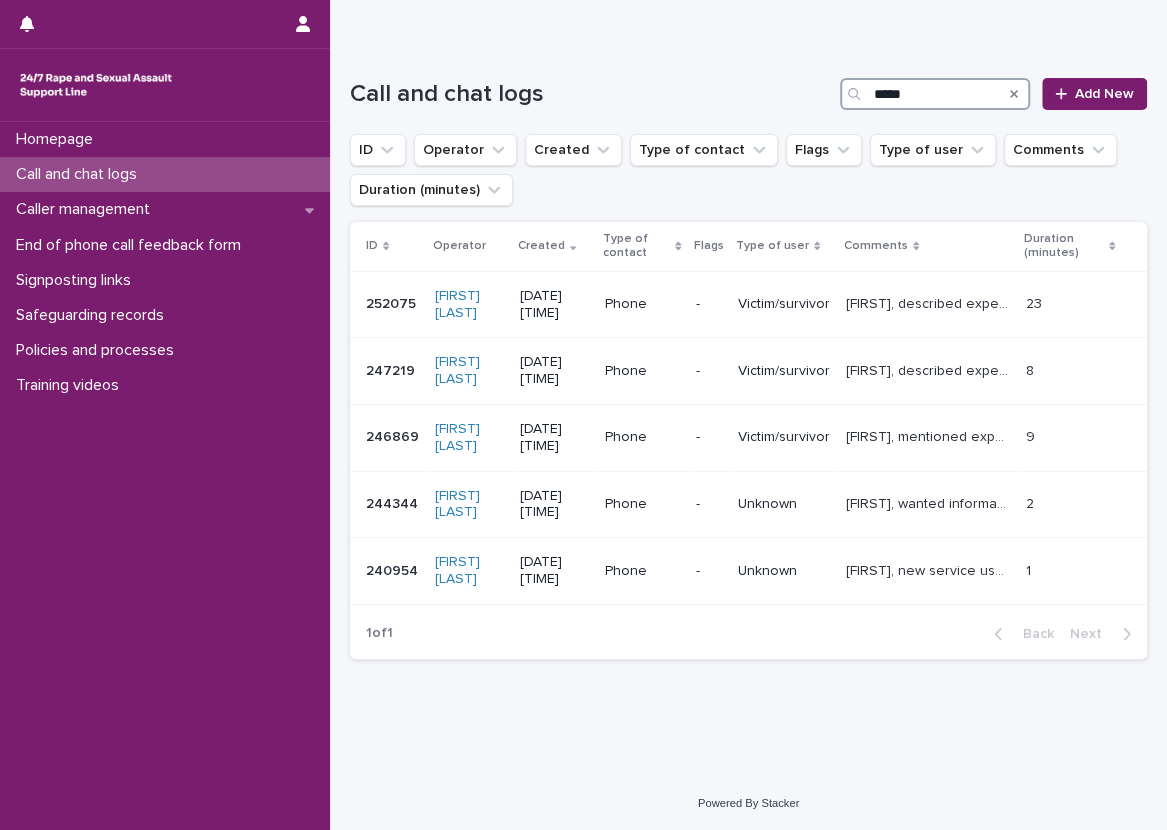 type on "*****" 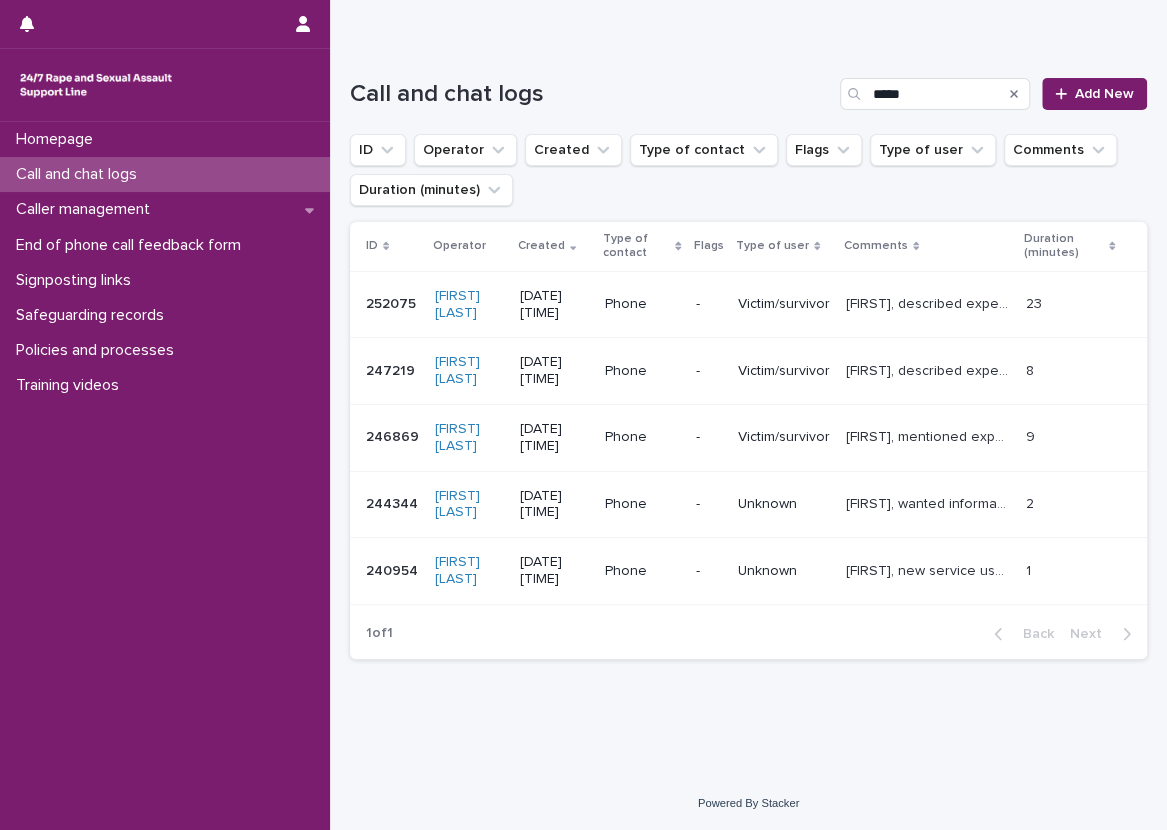click on "Call and chat logs" at bounding box center (165, 174) 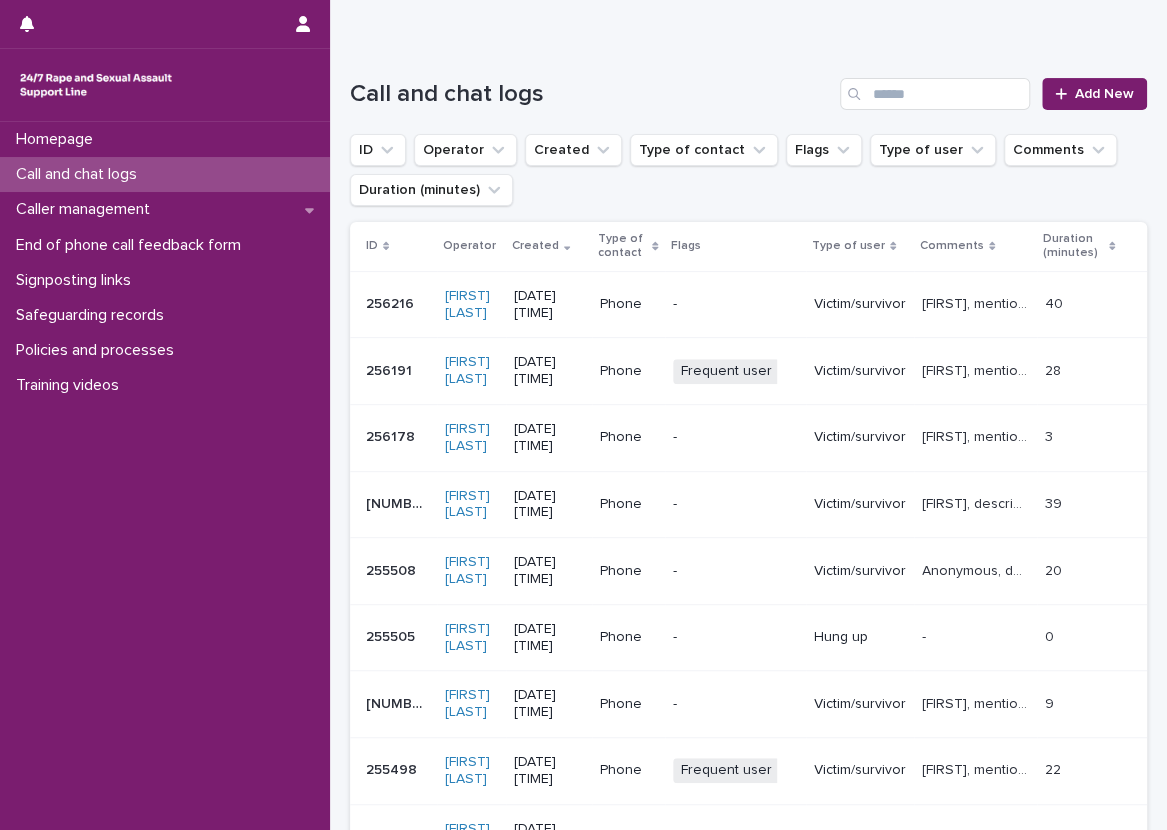 scroll, scrollTop: 0, scrollLeft: 0, axis: both 